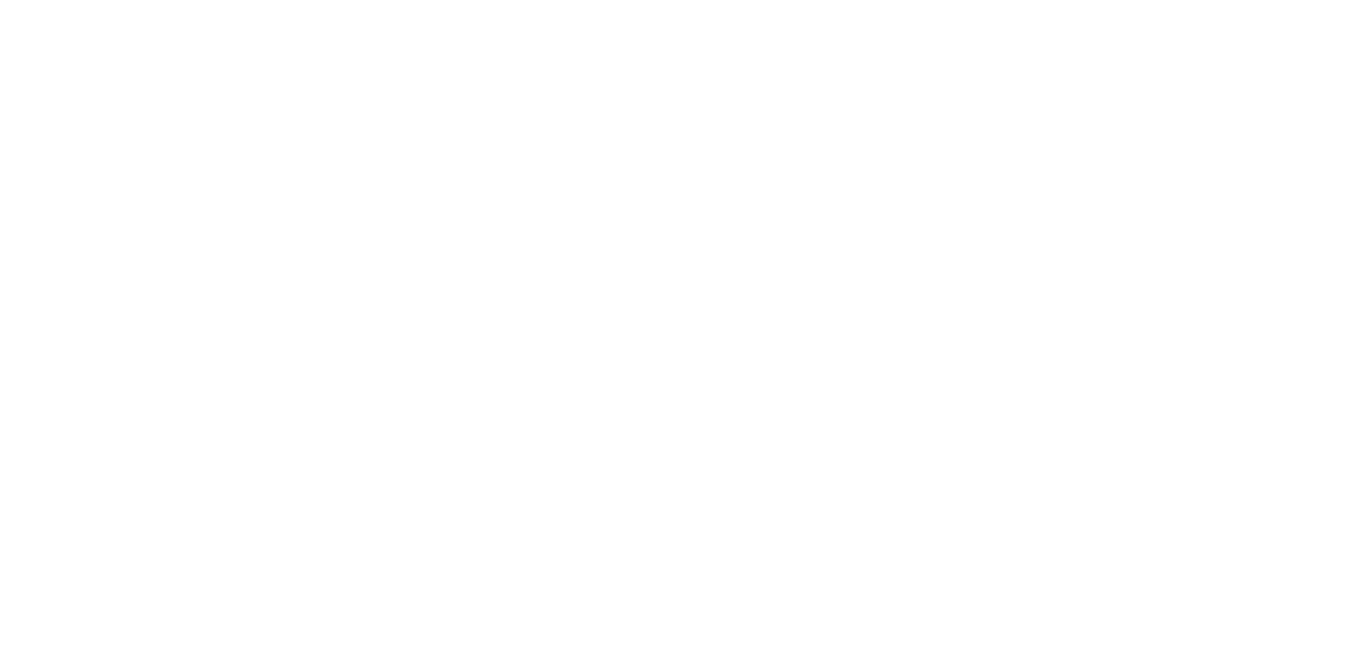 scroll, scrollTop: 0, scrollLeft: 0, axis: both 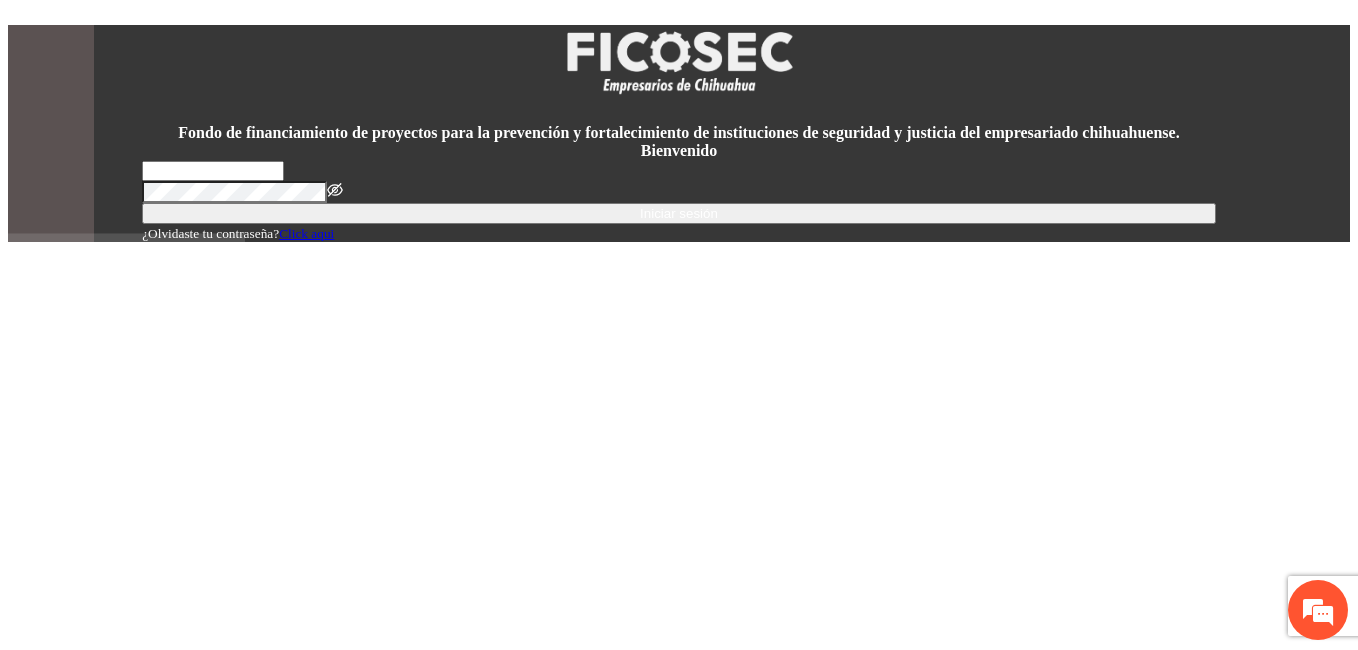type on "**********" 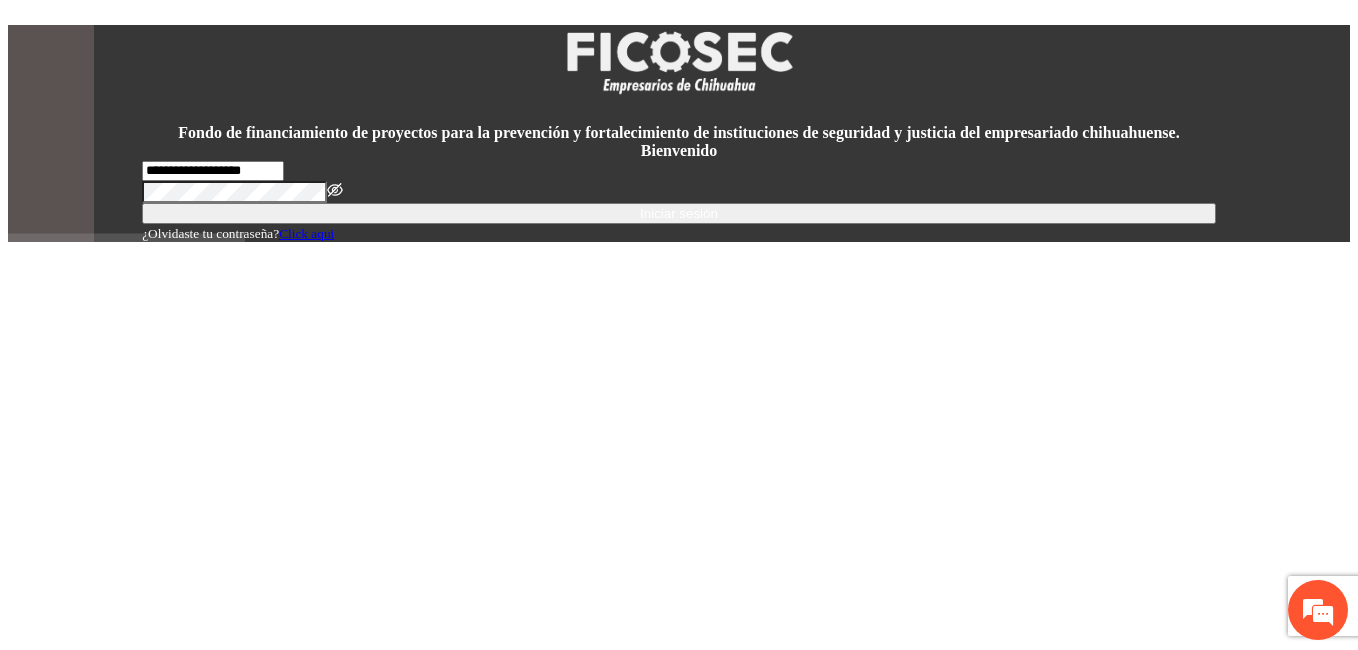 click on "Iniciar sesión" at bounding box center [679, 213] 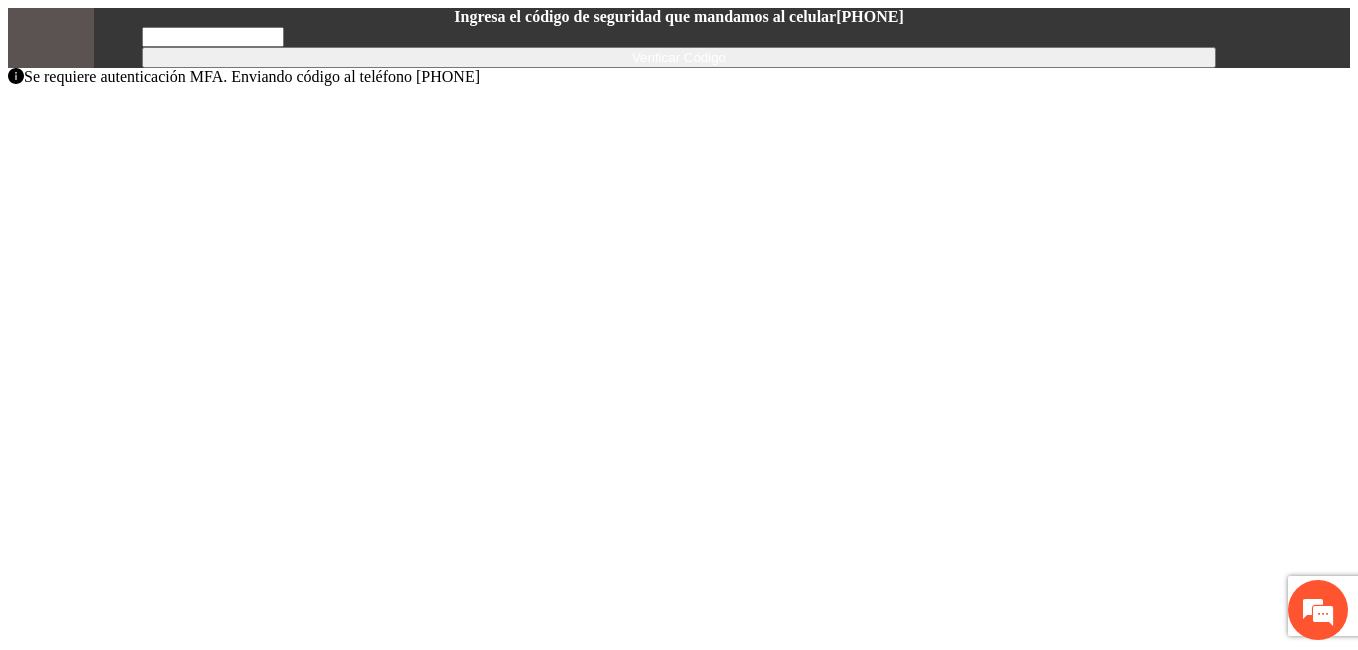 scroll, scrollTop: 0, scrollLeft: 0, axis: both 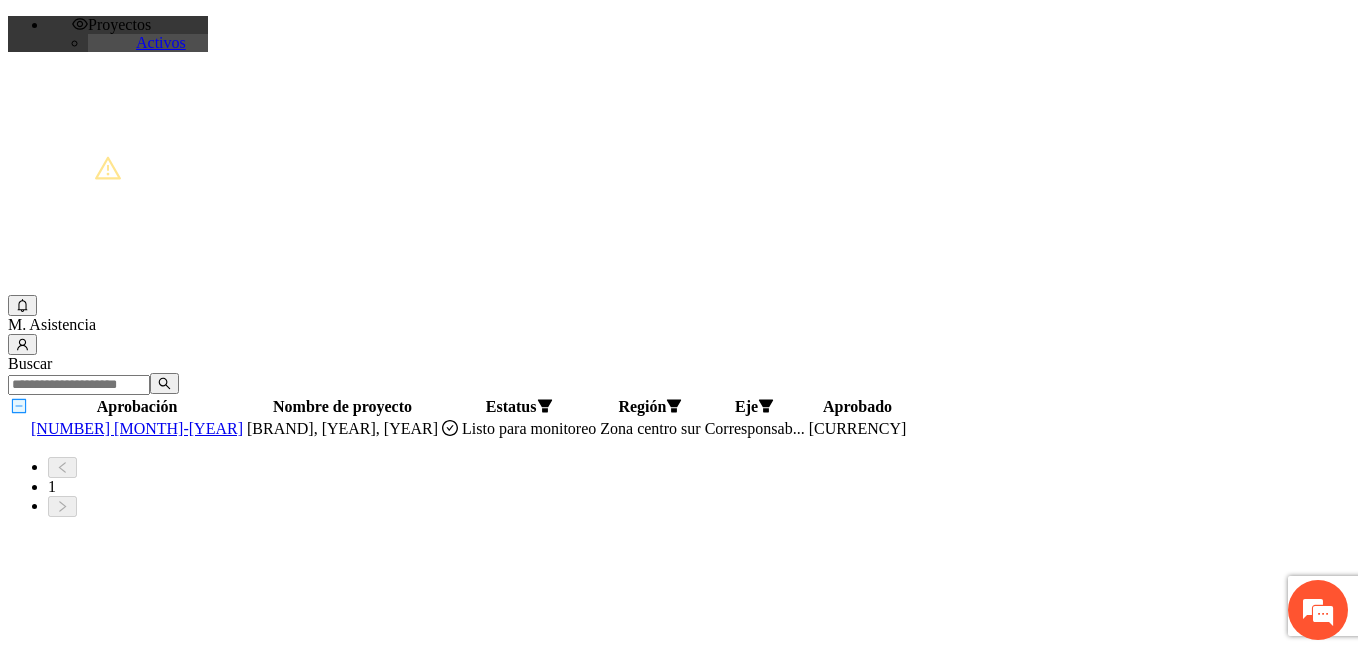 click on "[NUMBER] [MONTH]-[YEAR]" at bounding box center (137, 429) 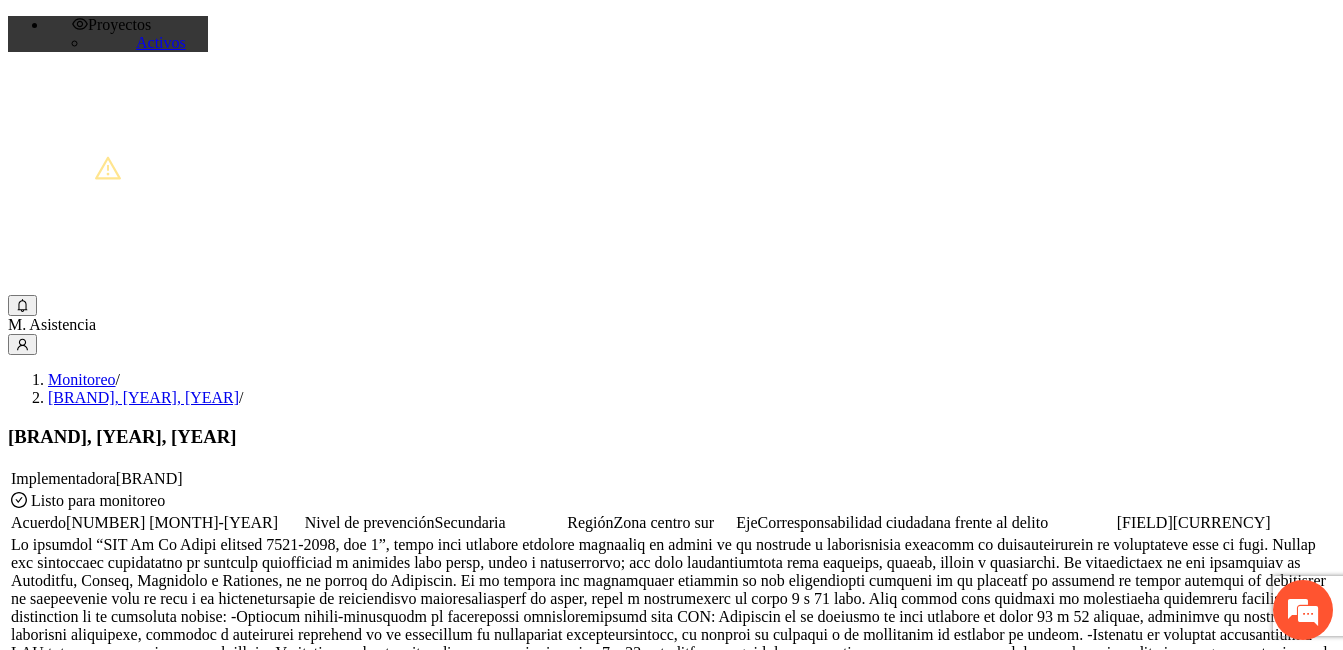 scroll, scrollTop: 0, scrollLeft: 0, axis: both 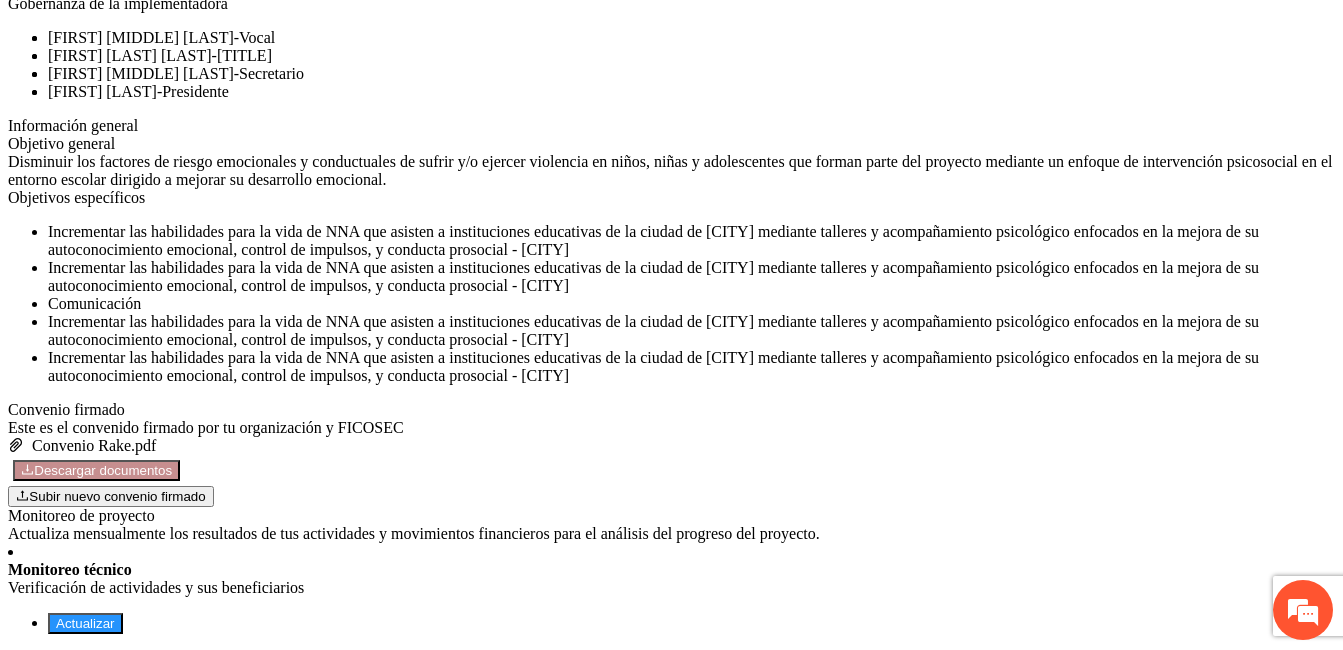 click on "Actualizar" at bounding box center (85, 623) 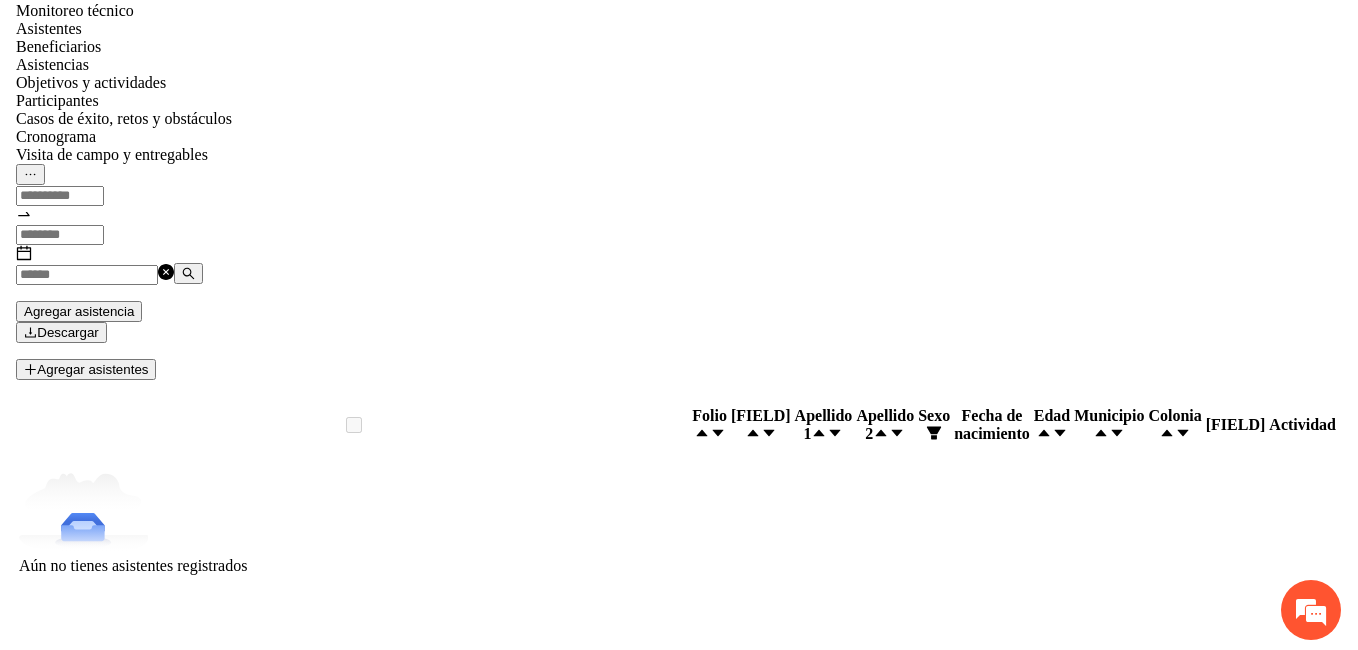 scroll, scrollTop: 0, scrollLeft: 0, axis: both 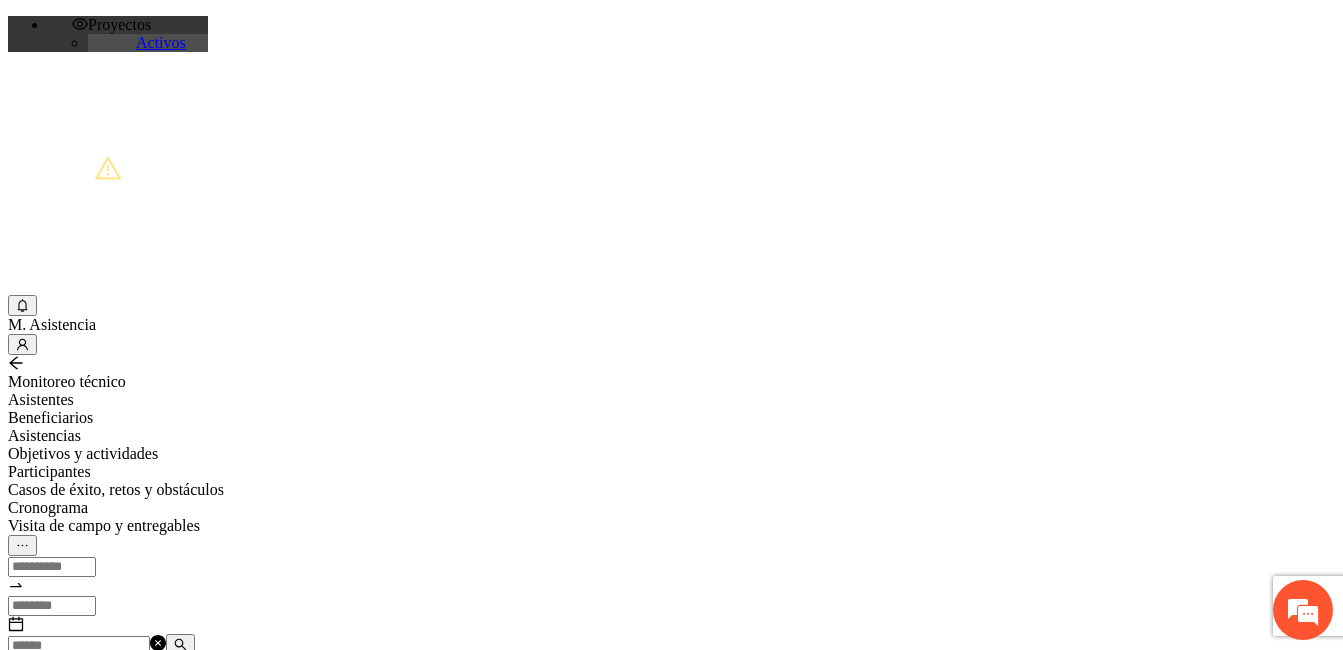 click at bounding box center [79, 646] 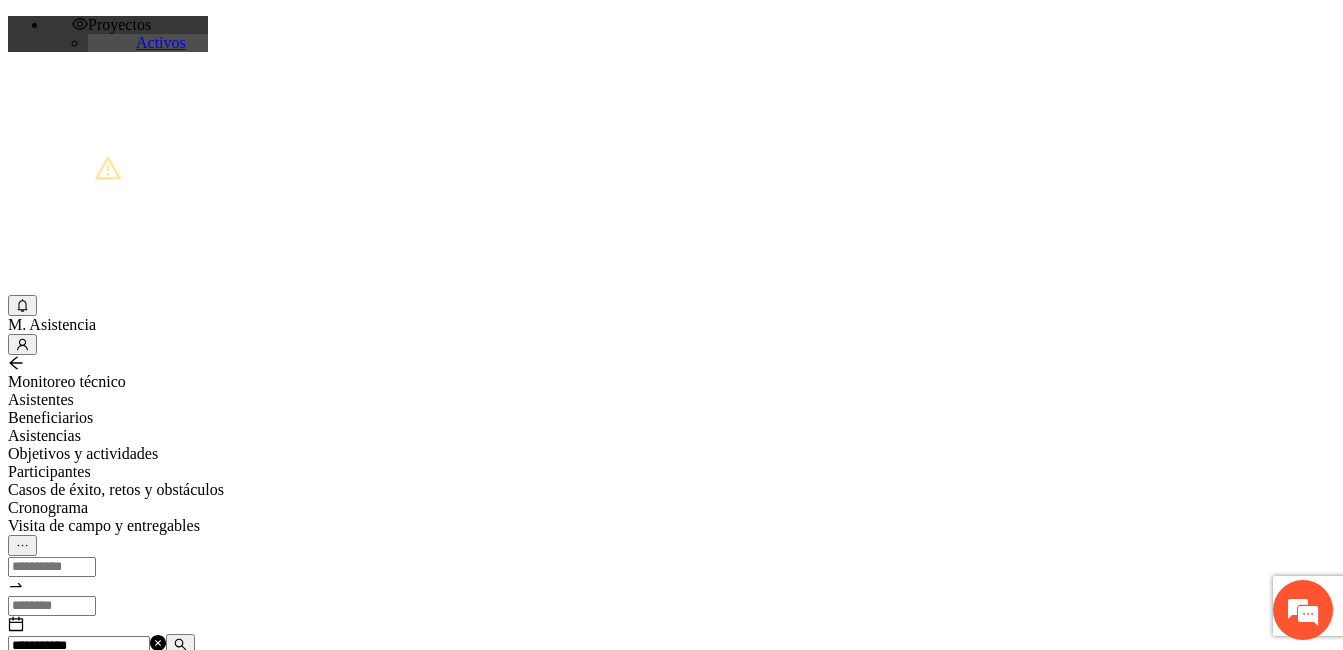 type on "**********" 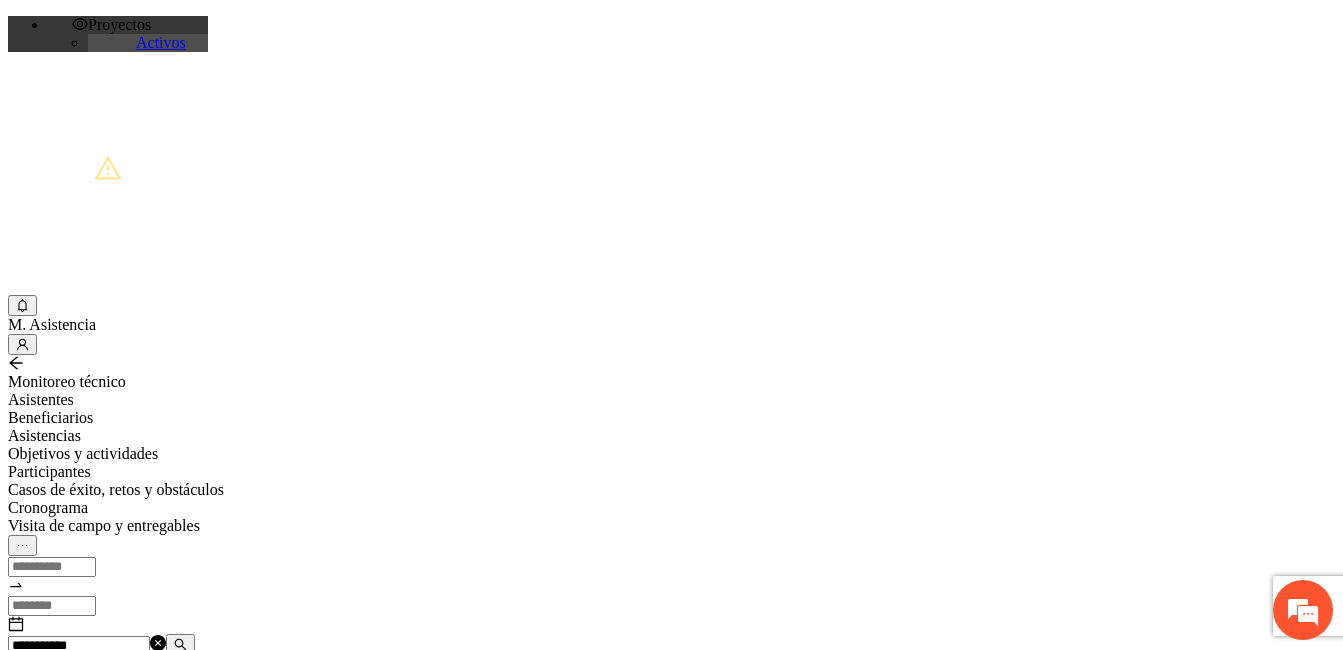 click on "Agregar asistencia" at bounding box center (71, 682) 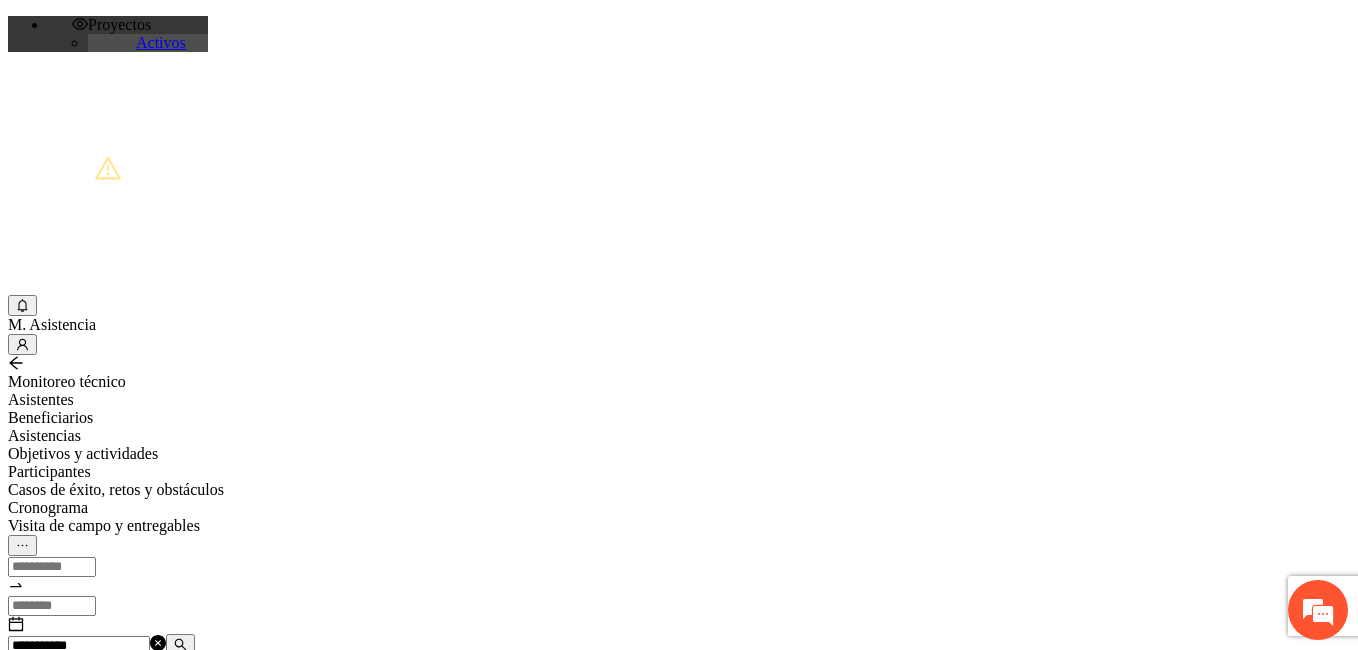 click at bounding box center [72, 1203] 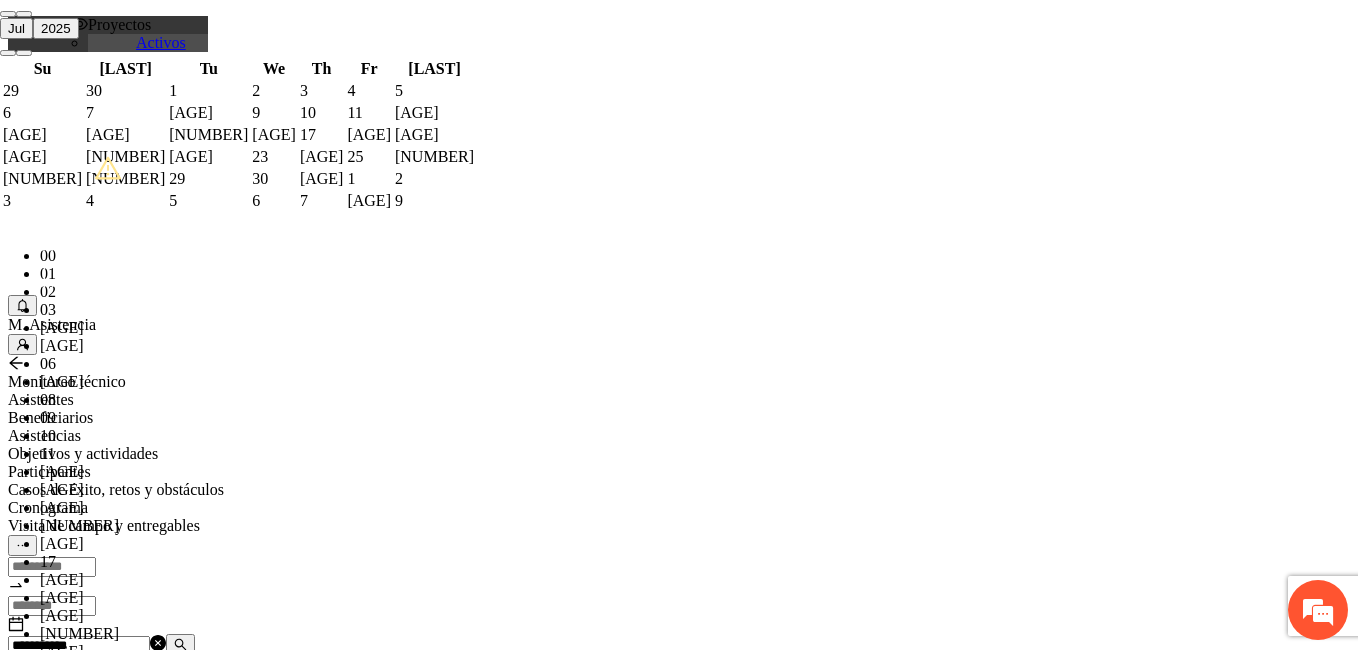 paste on "**********" 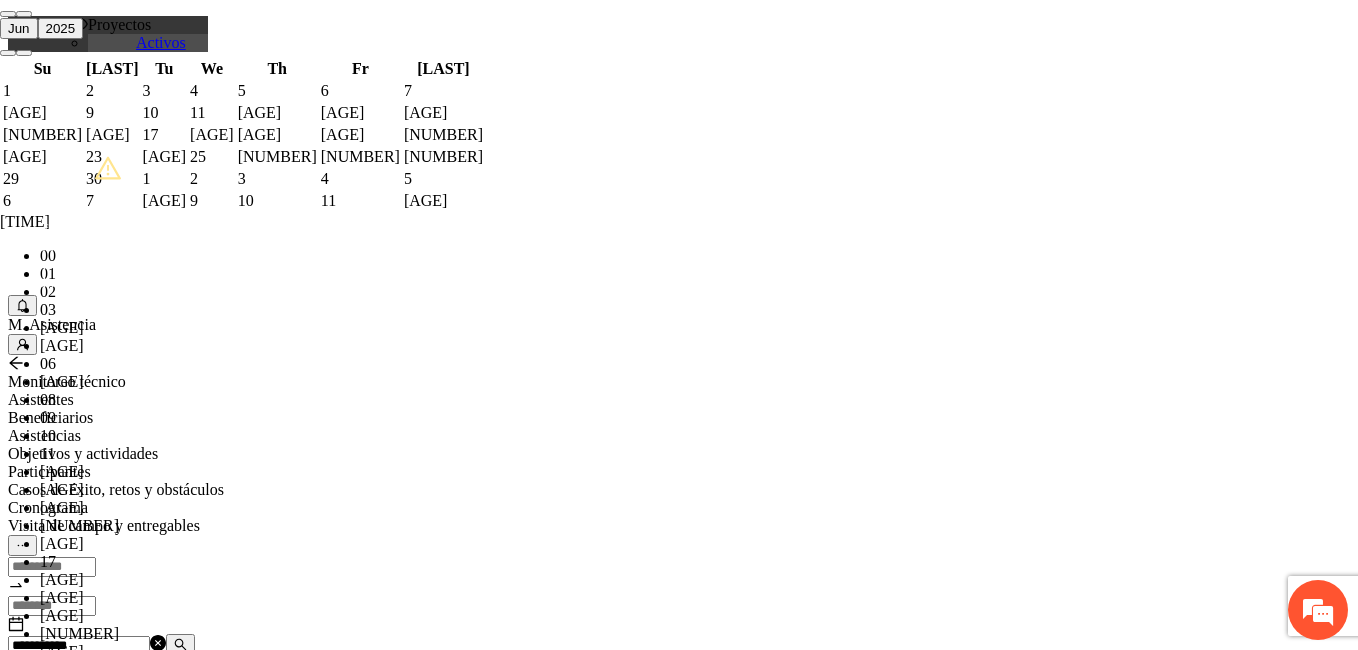 scroll, scrollTop: 11, scrollLeft: 0, axis: vertical 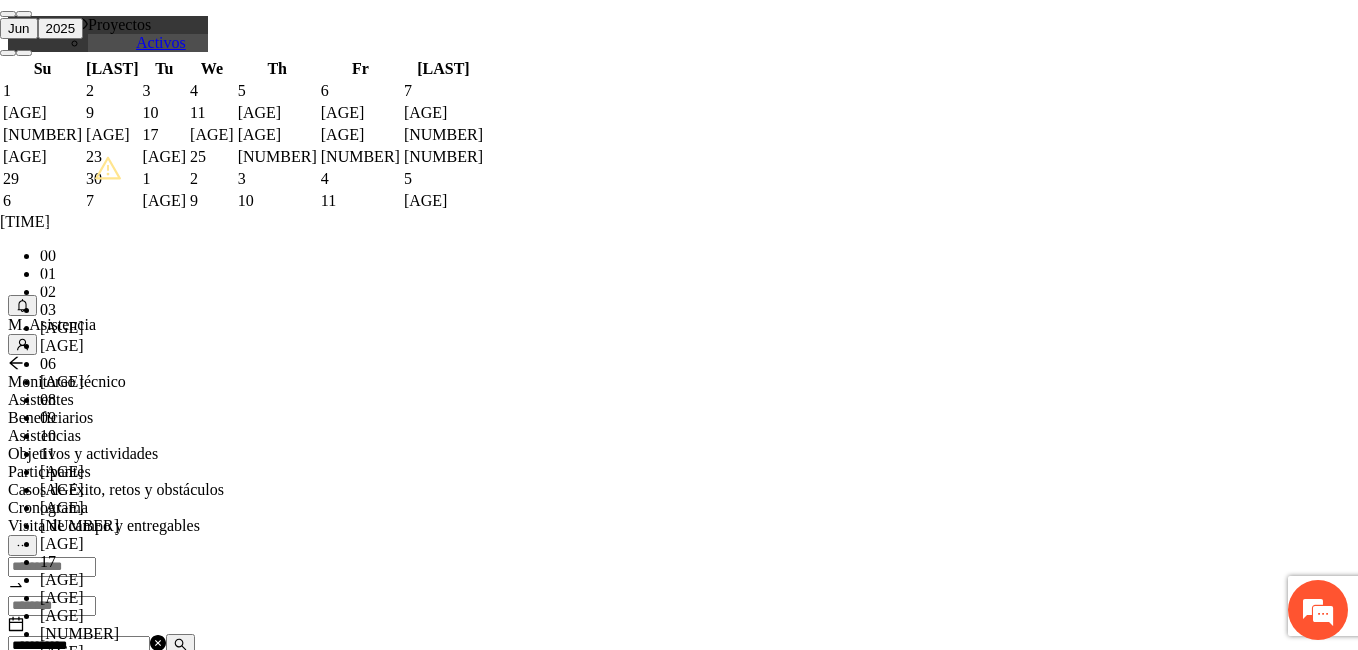 click on "OK" at bounding box center (57, 1819) 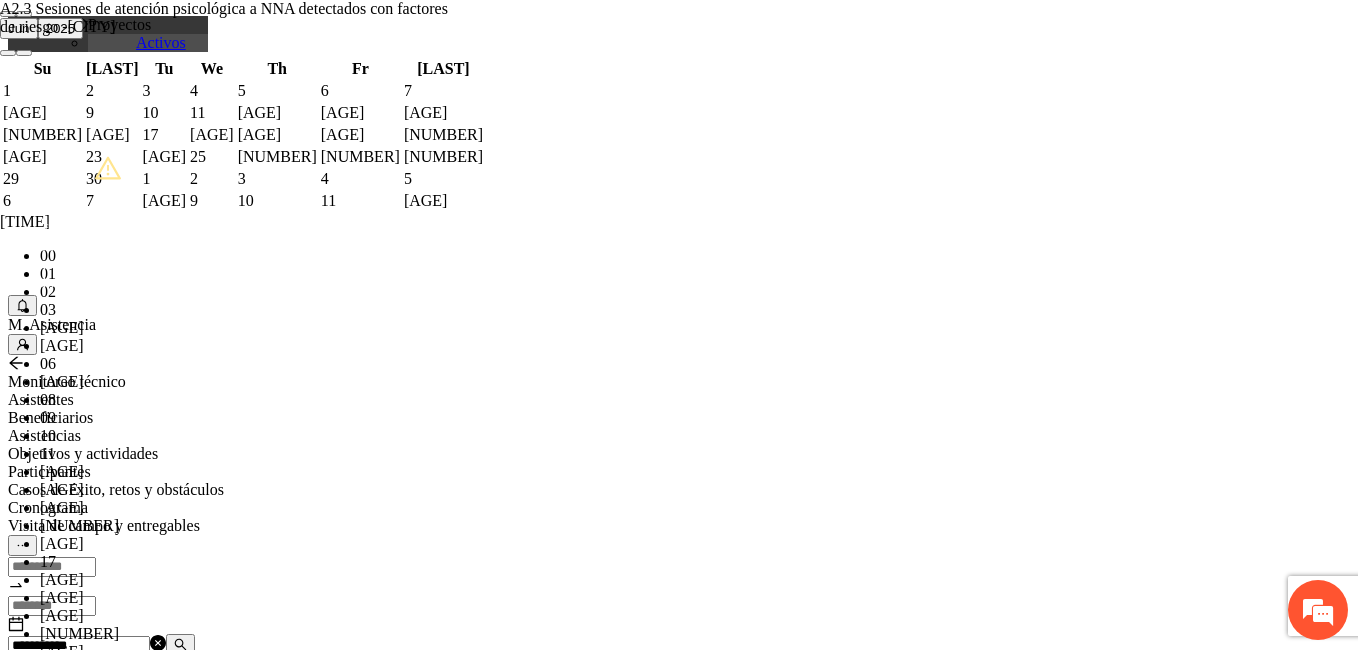 type 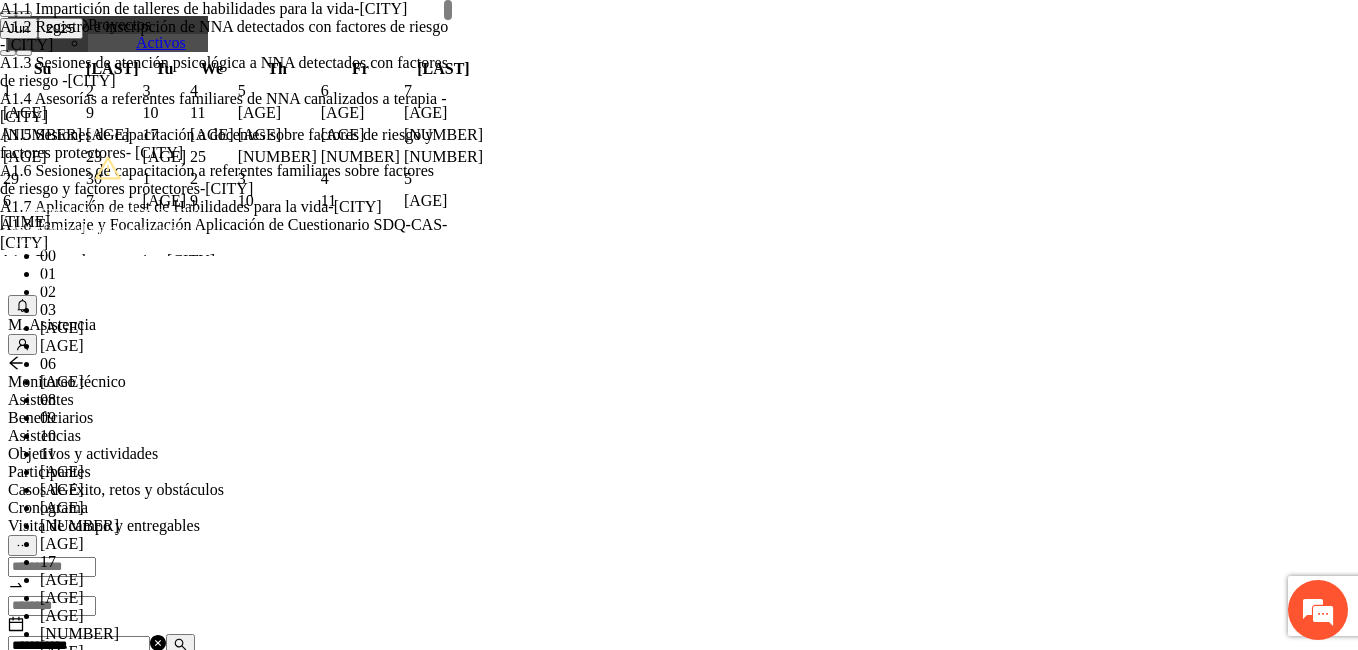 click on "**********" at bounding box center [258, 273503] 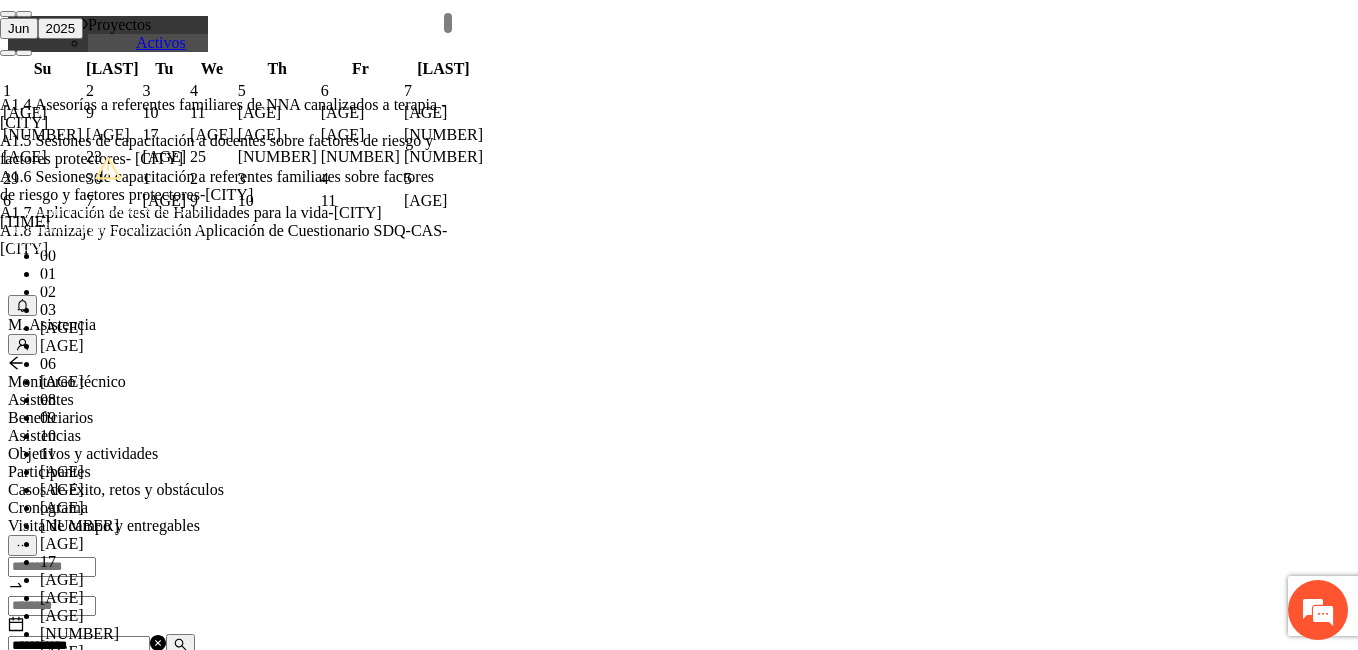 click on "**********" at bounding box center [258, 273503] 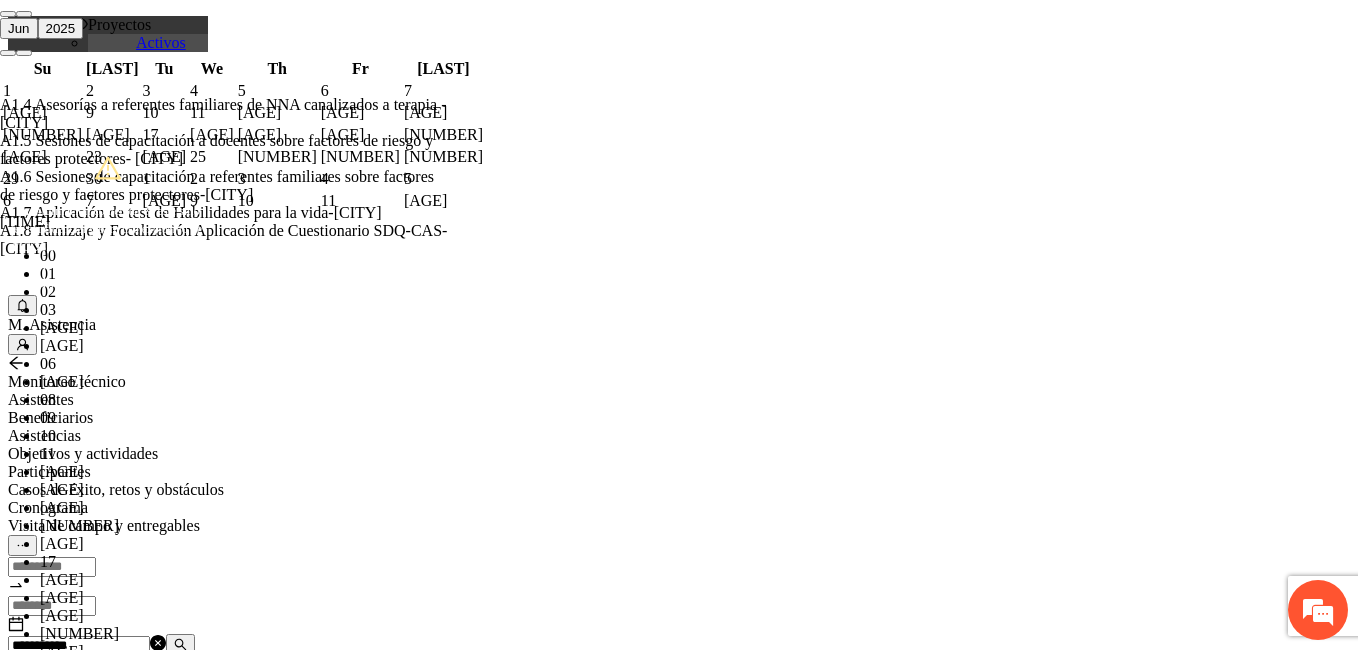 scroll, scrollTop: 0, scrollLeft: 0, axis: both 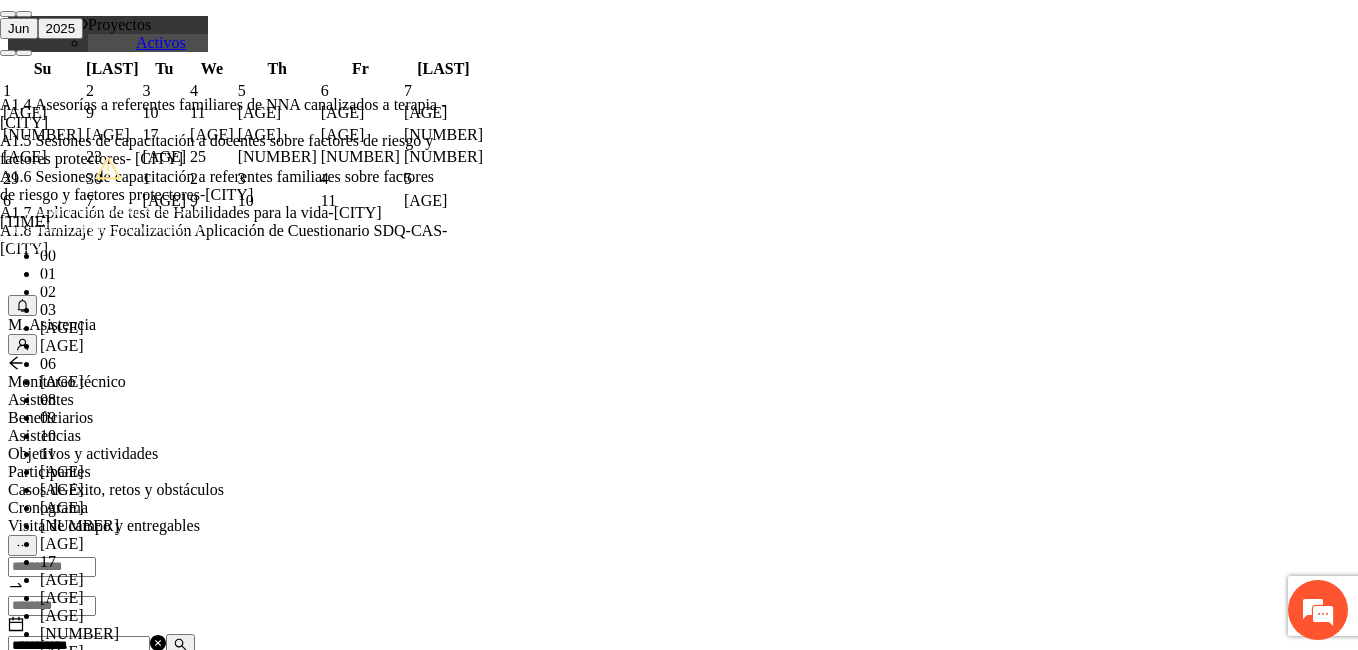 click on "Guardar" at bounding box center [109, 567979] 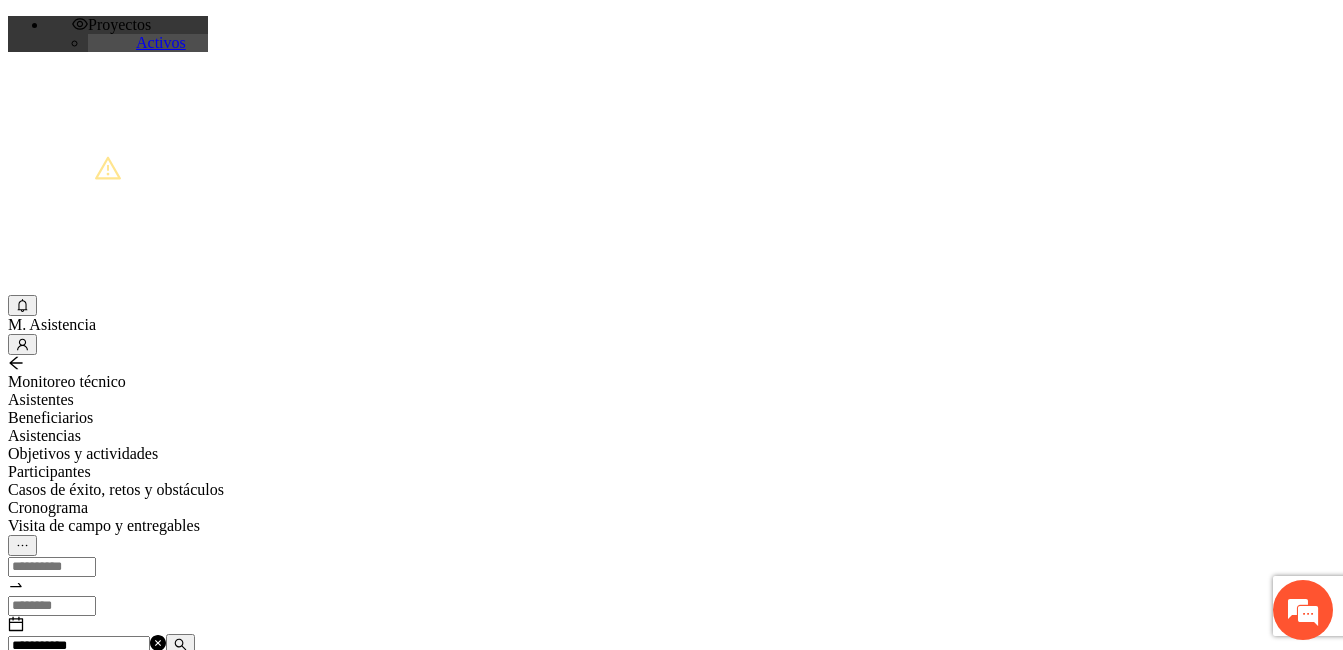 click at bounding box center (180, 644) 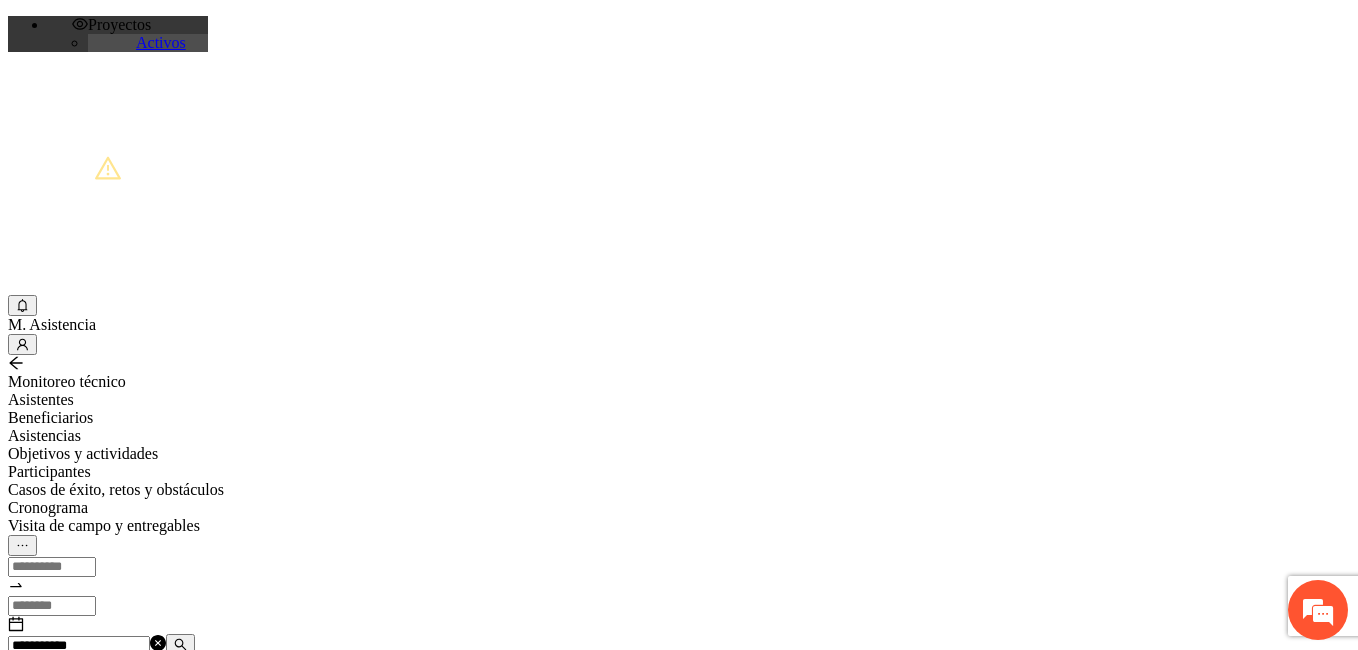 click at bounding box center (72, 1203) 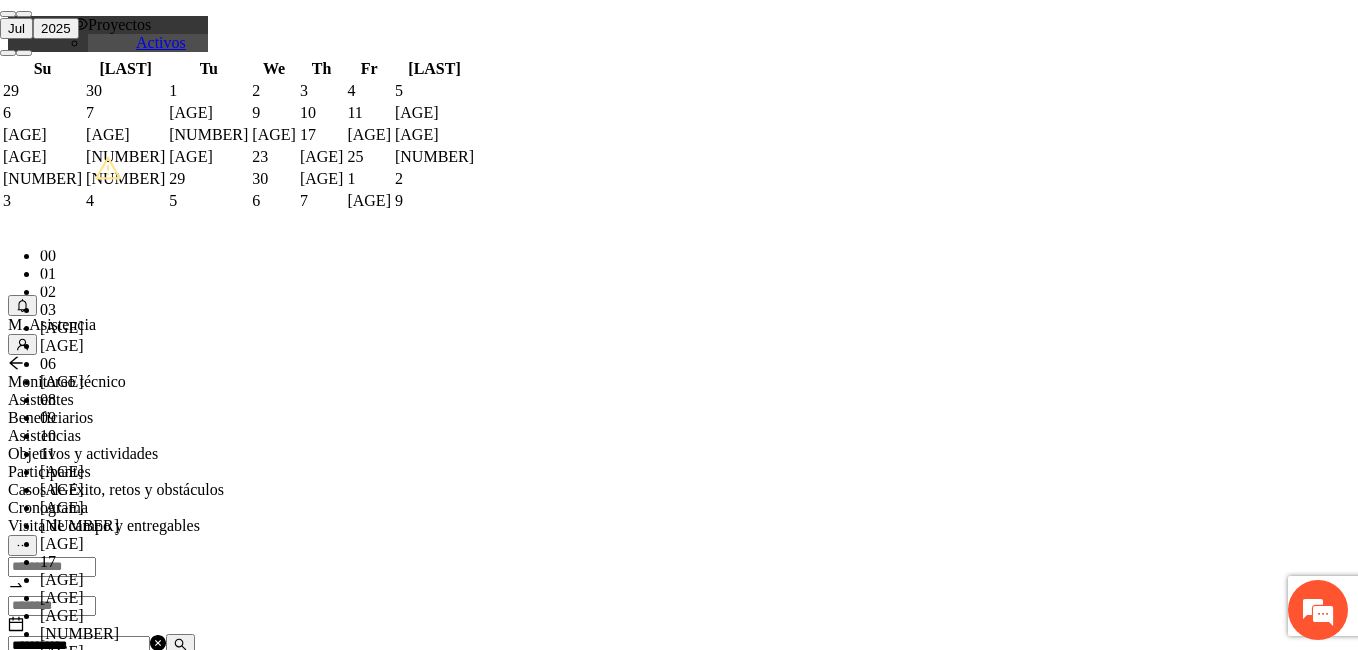 paste on "**********" 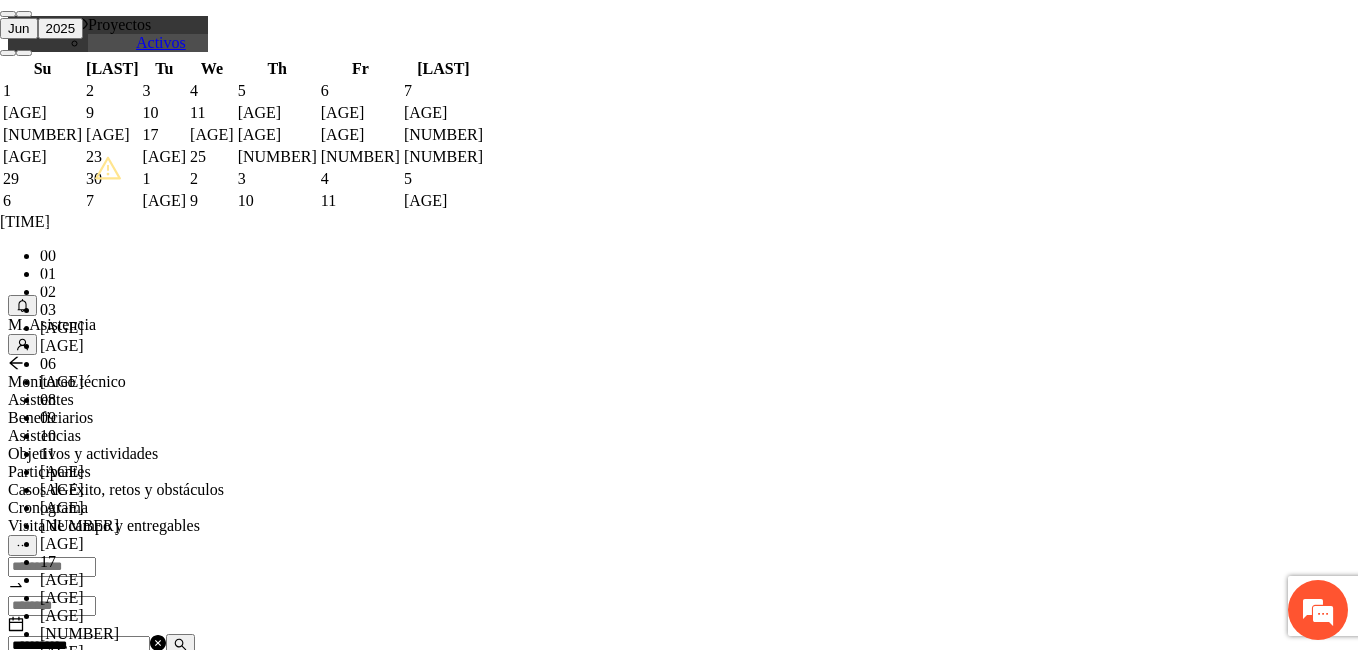 scroll, scrollTop: 16, scrollLeft: 0, axis: vertical 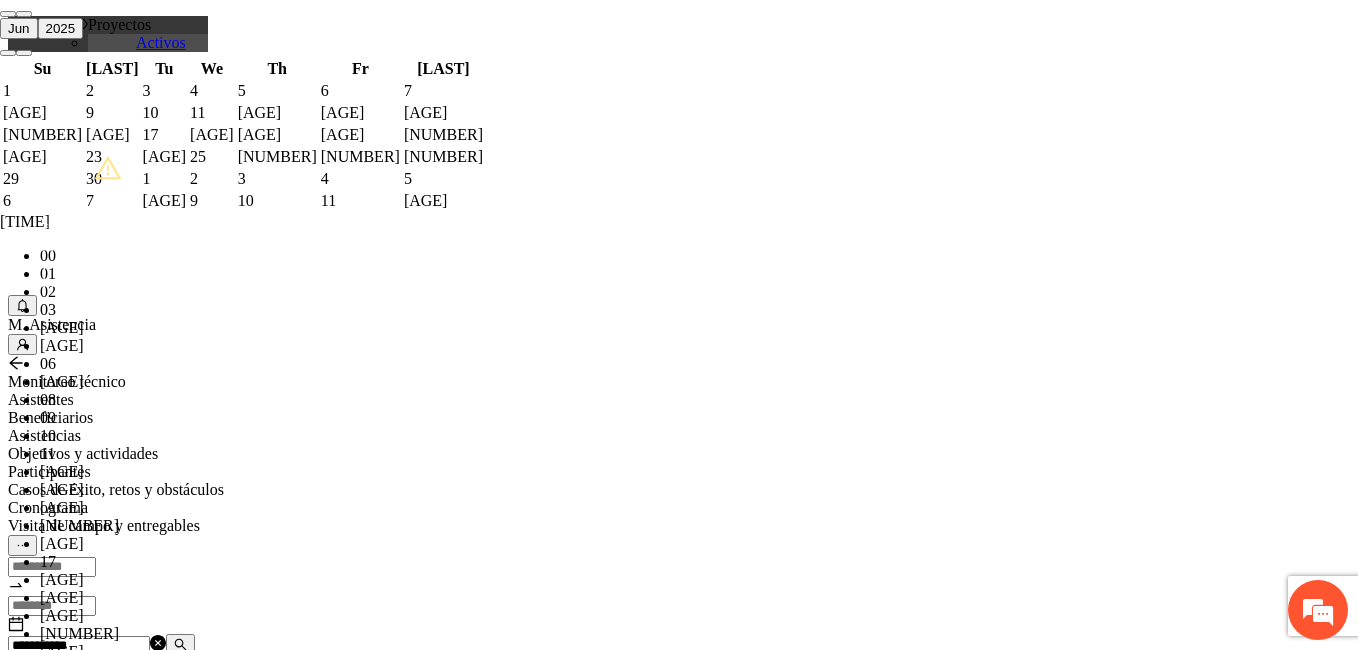 click on "OK" at bounding box center [57, 1819] 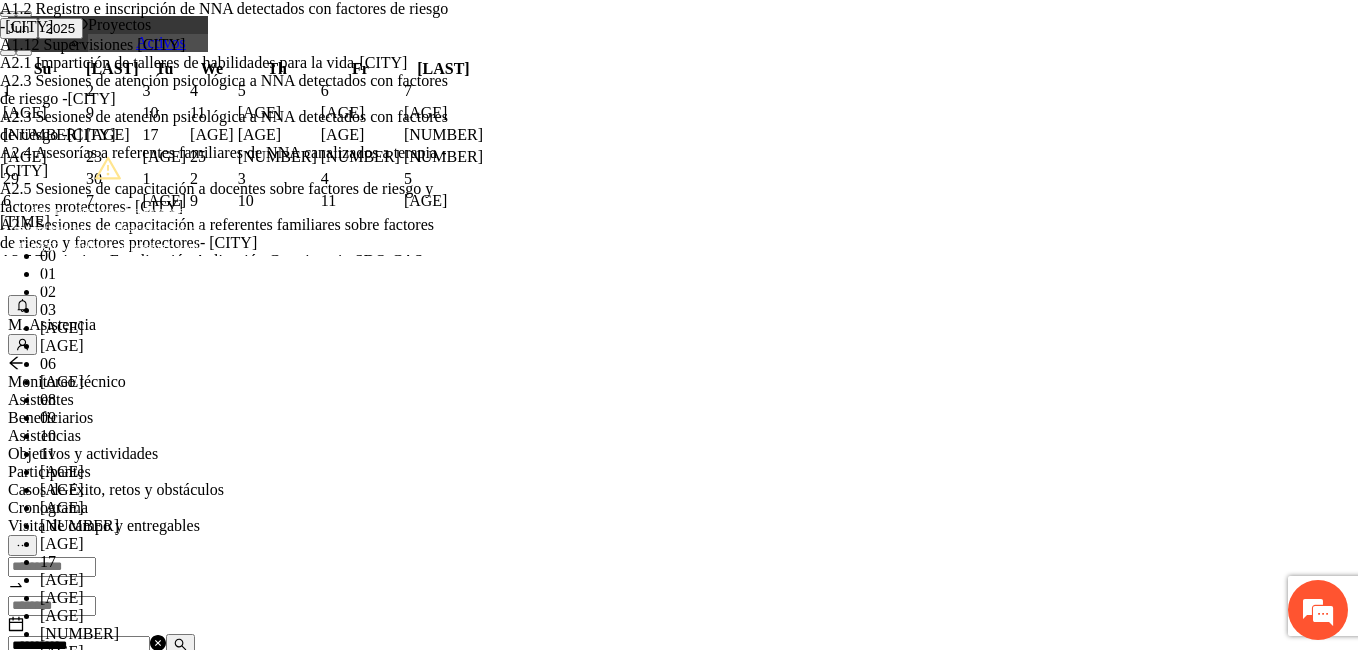 type on "***" 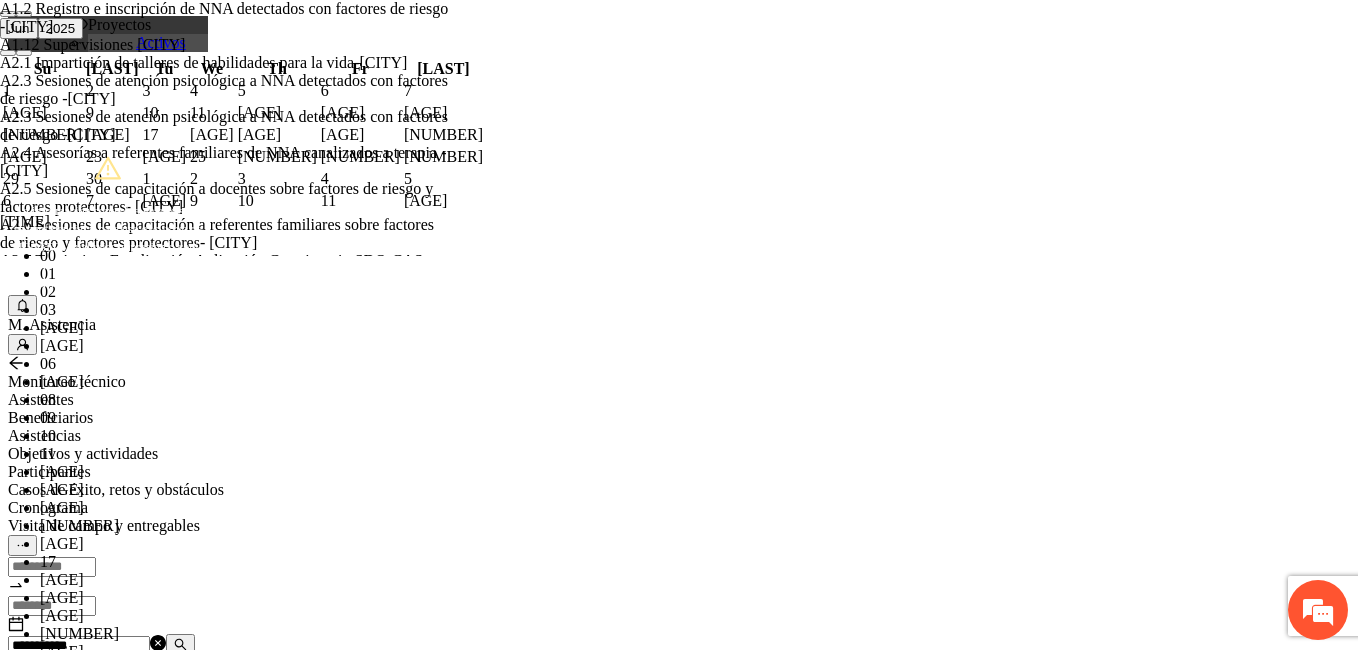 type 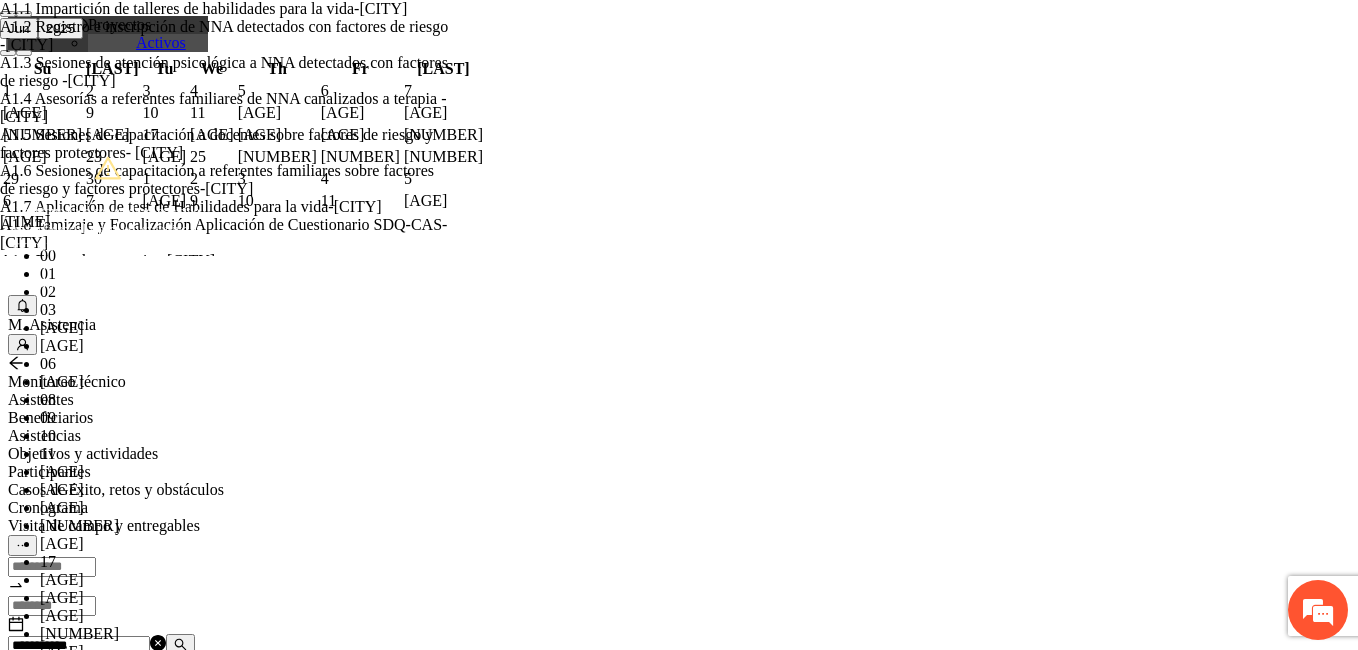 click on "**********" at bounding box center (258, 1183) 